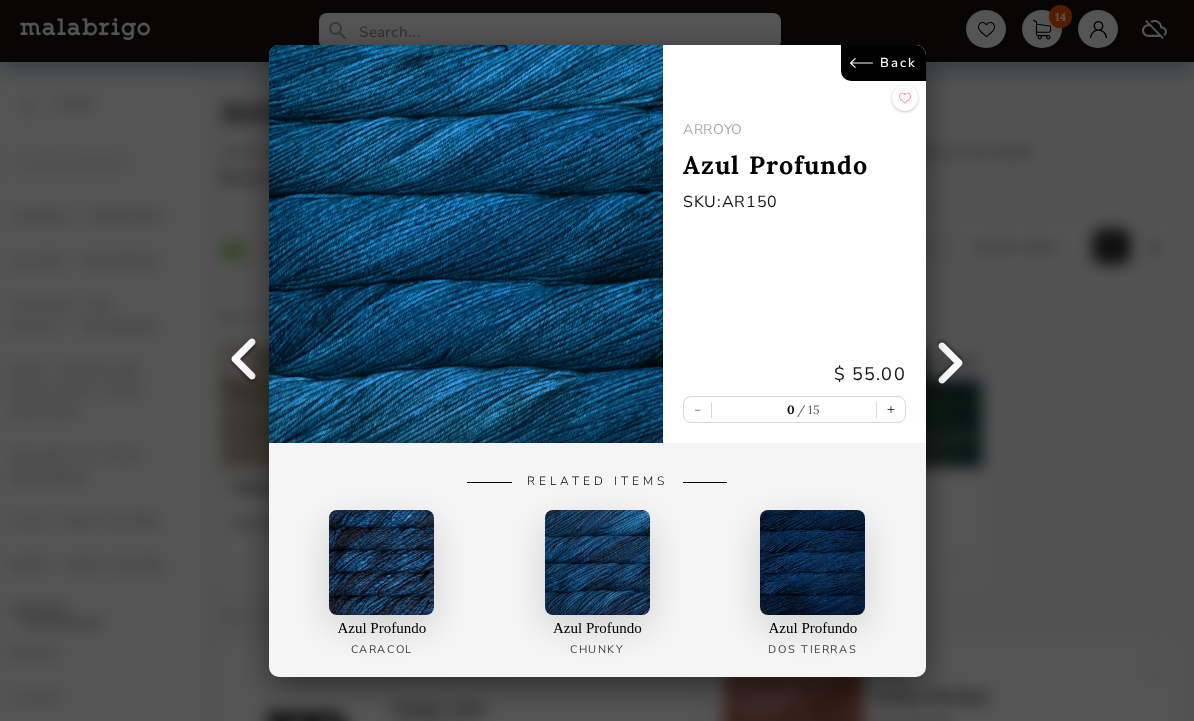 select on "INDEX" 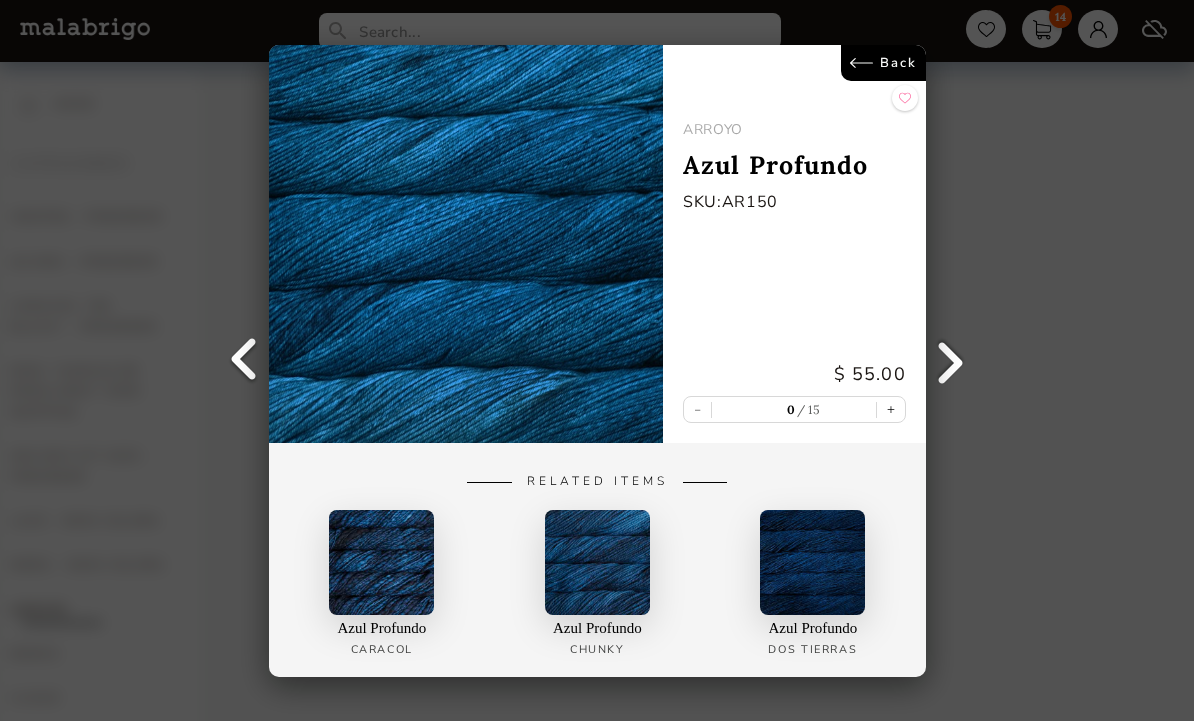 select on "INDEX" 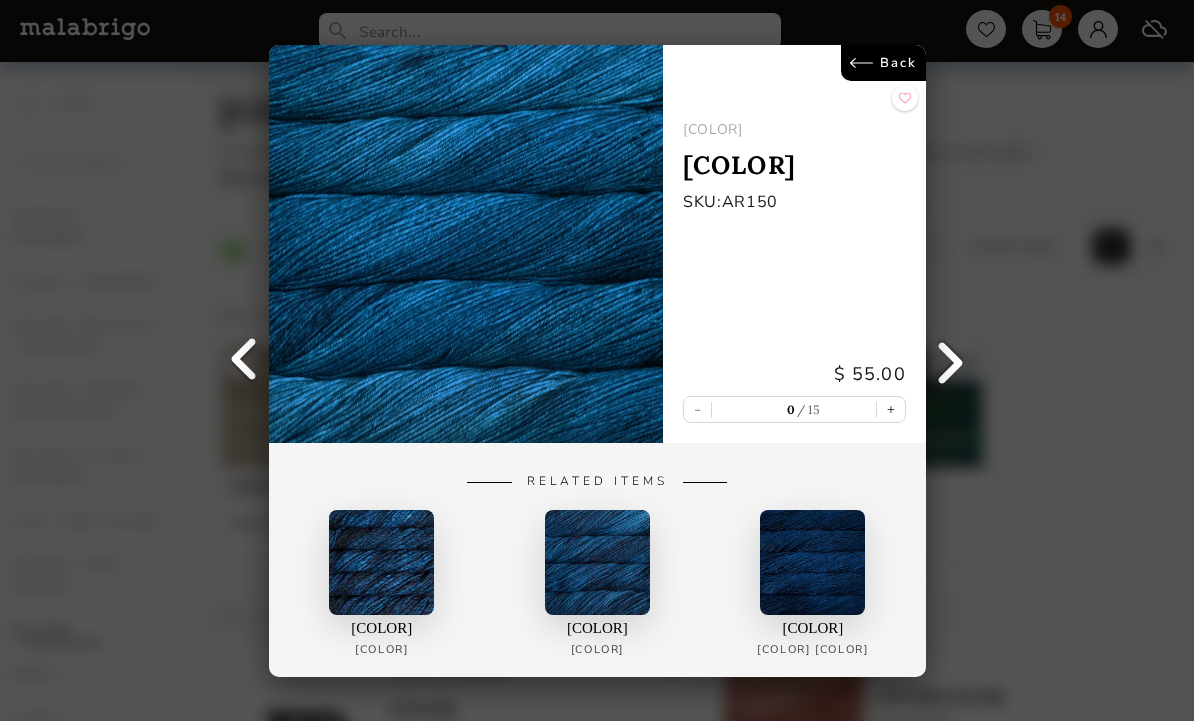 select on "INDEX" 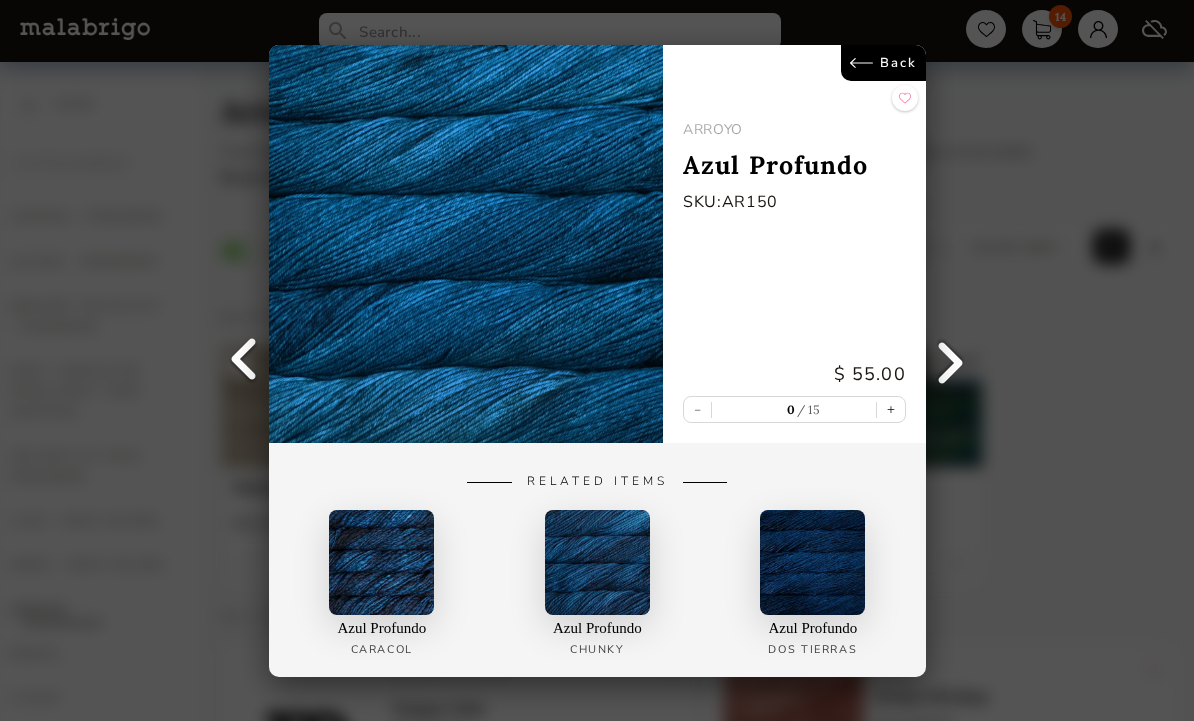 select on "INDEX" 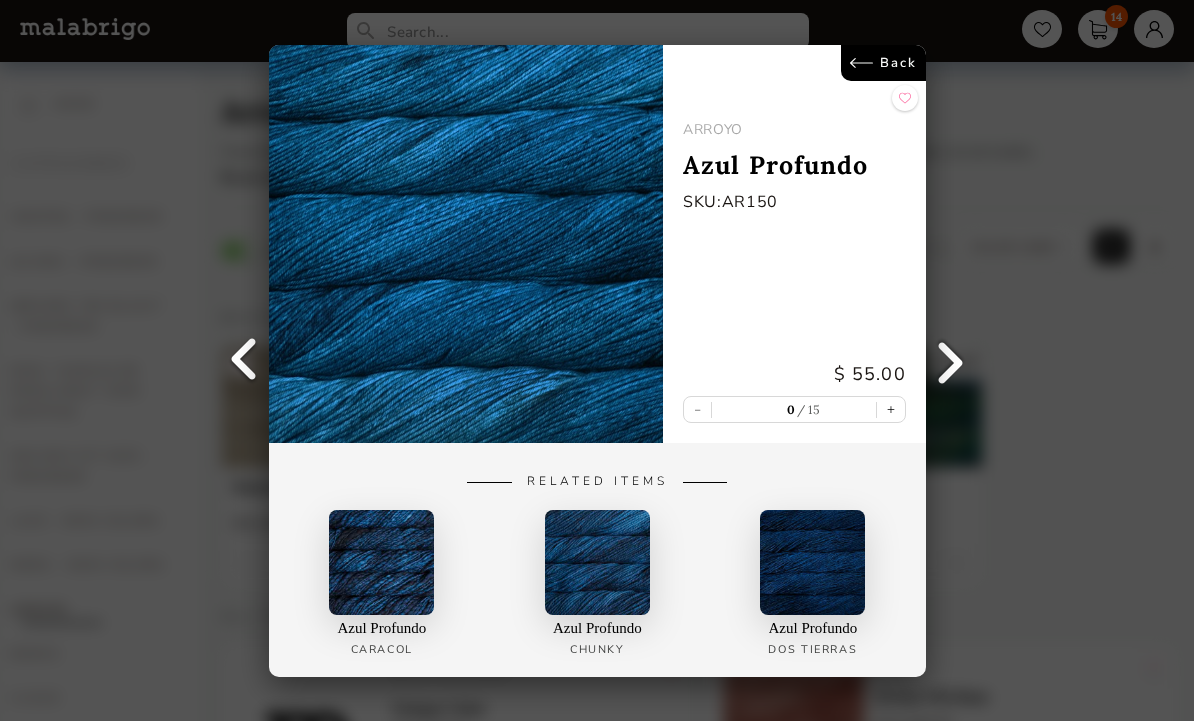 click on "Back ARROYO Azul Profundo SKU:  AR150 $   55.00 - 0 15 + Related Items Azul Profundo Caracol Azul Profundo Chunky Azul Profundo Dos Tierras" at bounding box center [597, 360] 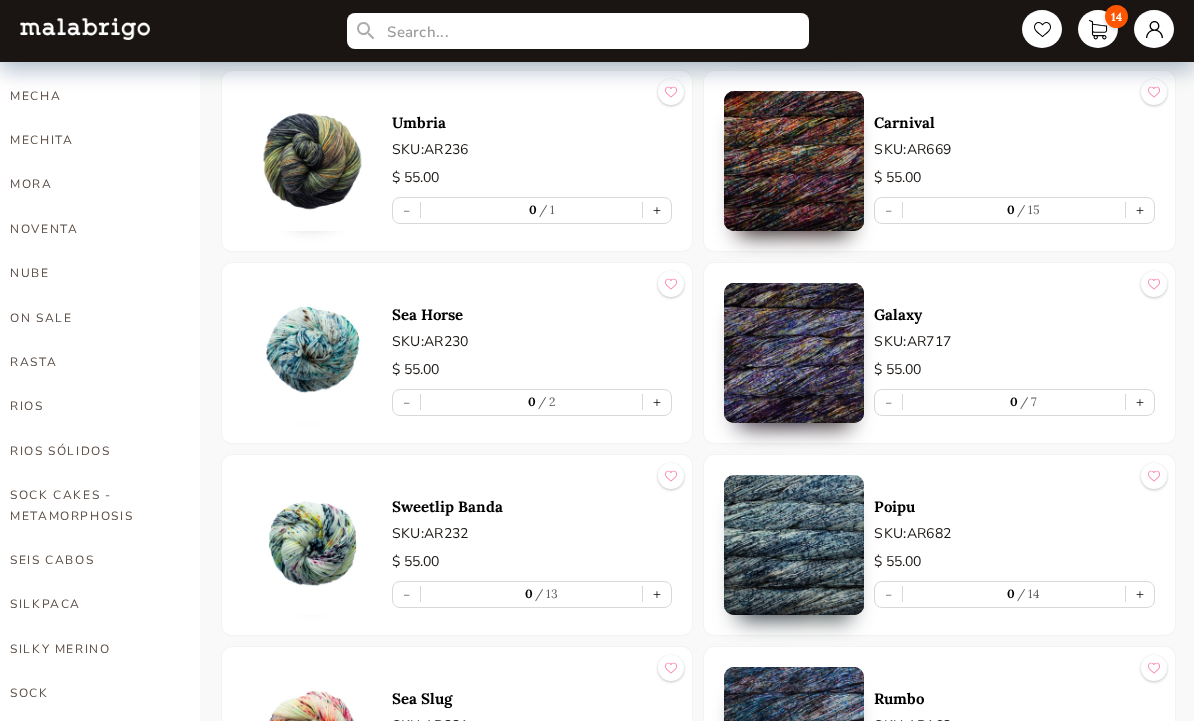 scroll, scrollTop: 865, scrollLeft: 0, axis: vertical 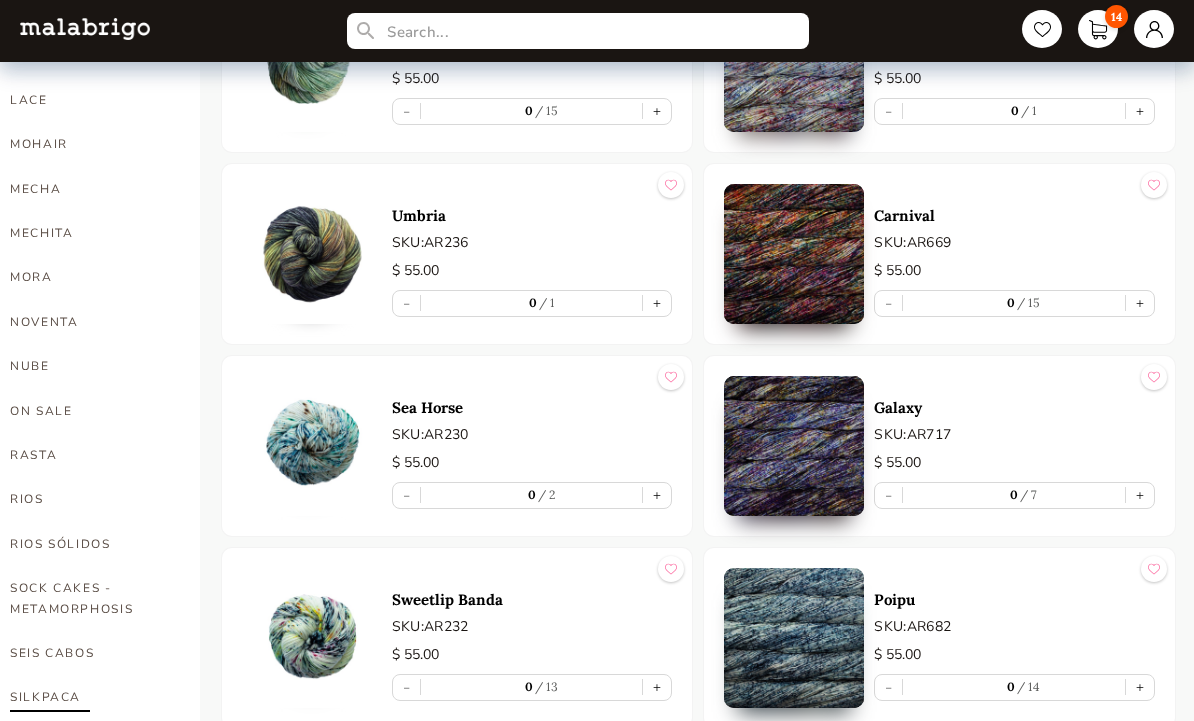 click on "SILKPACA" at bounding box center [90, 697] 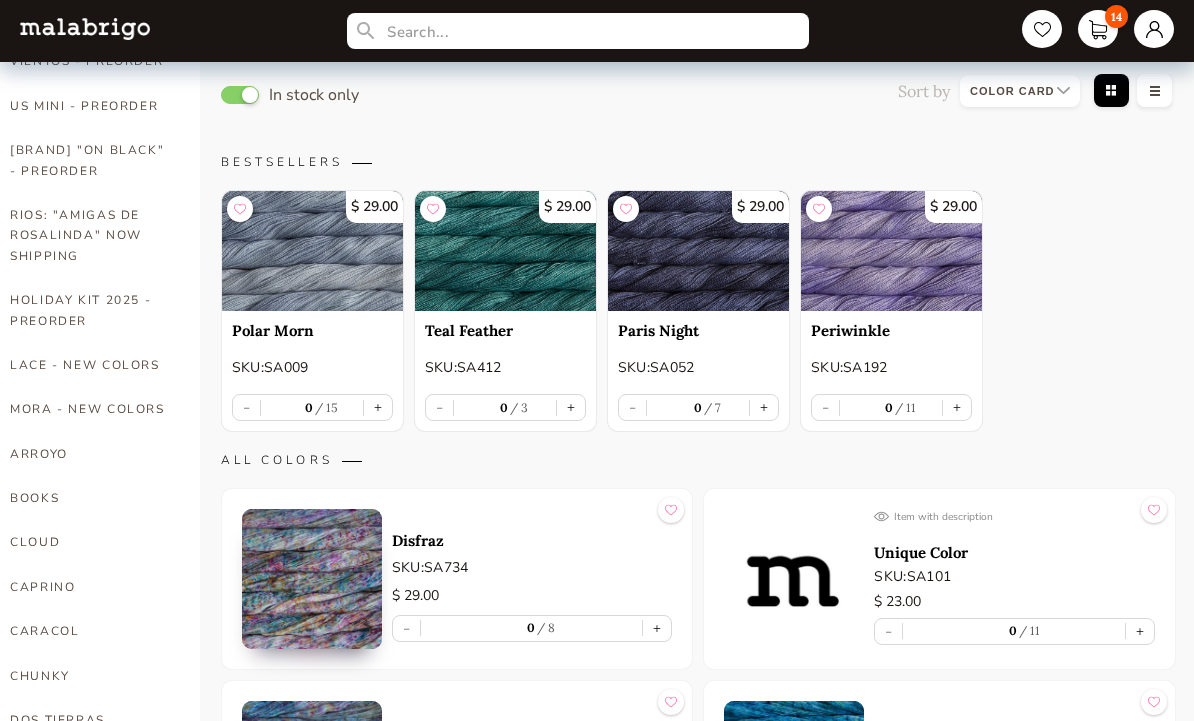 scroll, scrollTop: 155, scrollLeft: 0, axis: vertical 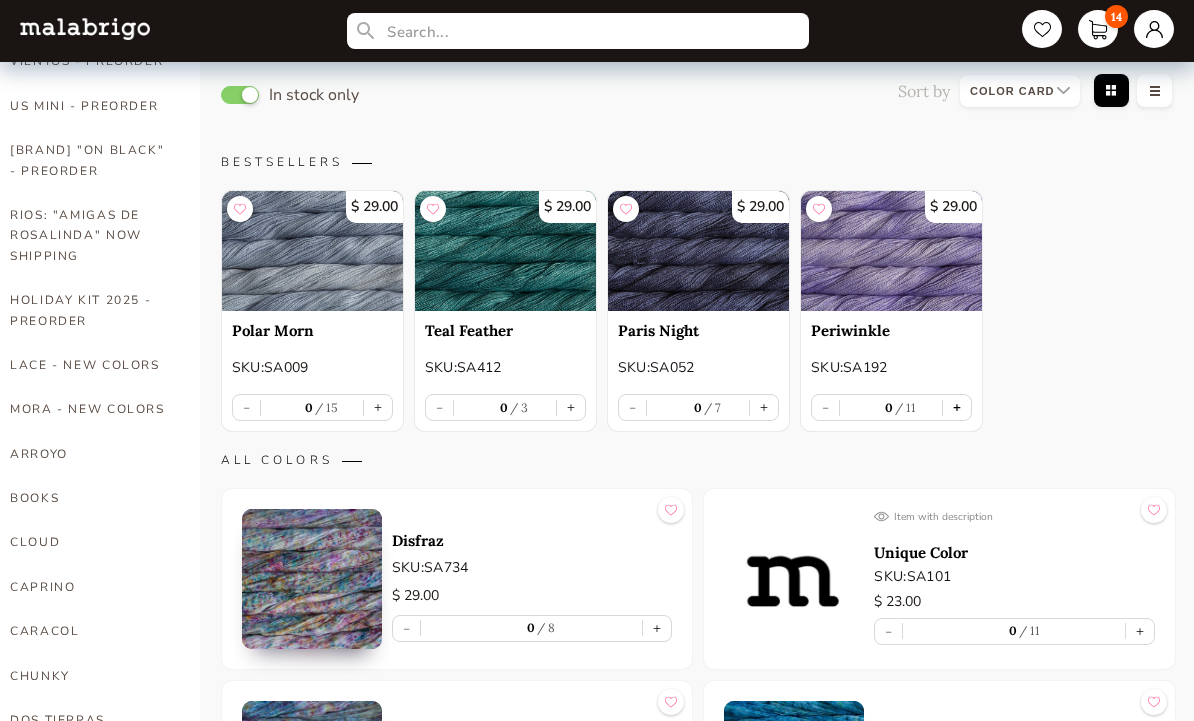 click on "+" at bounding box center [957, 408] 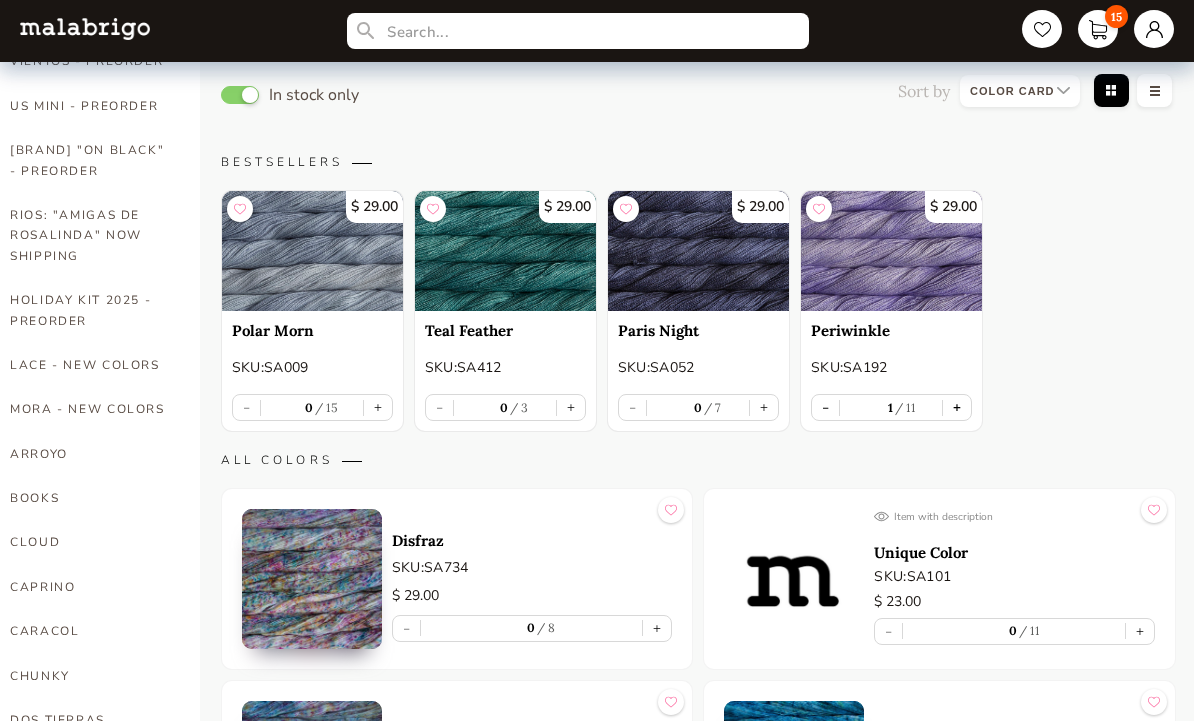 type on "1" 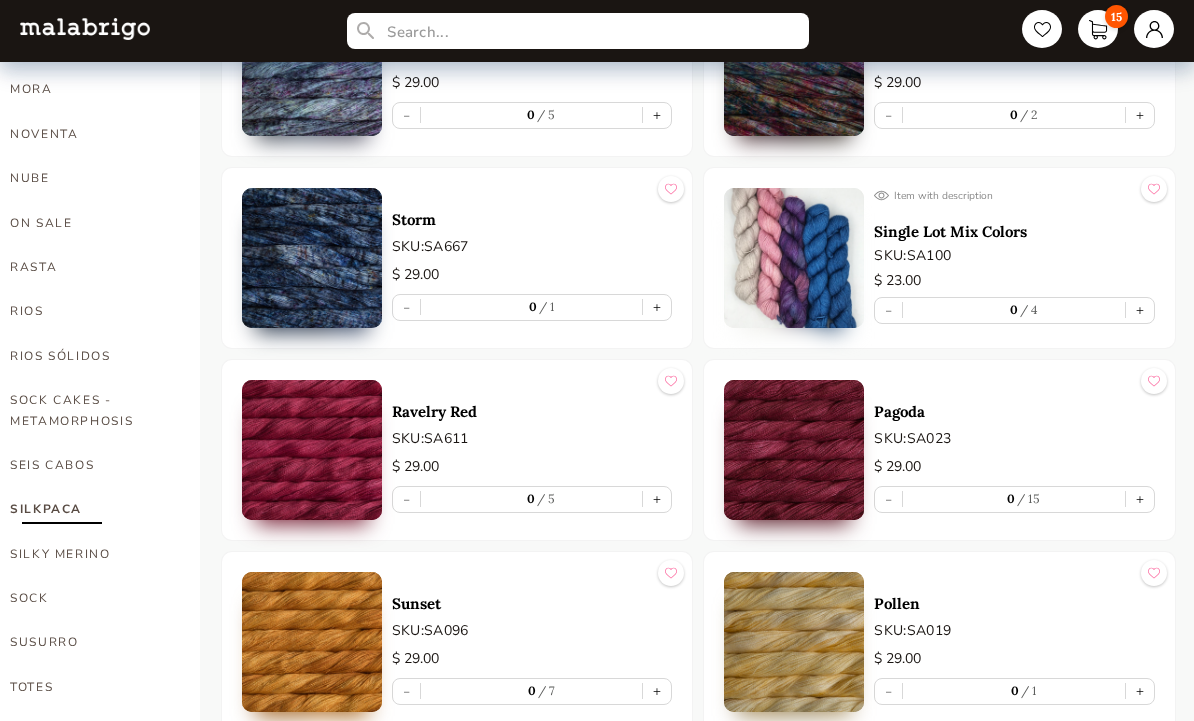 scroll, scrollTop: 1053, scrollLeft: 0, axis: vertical 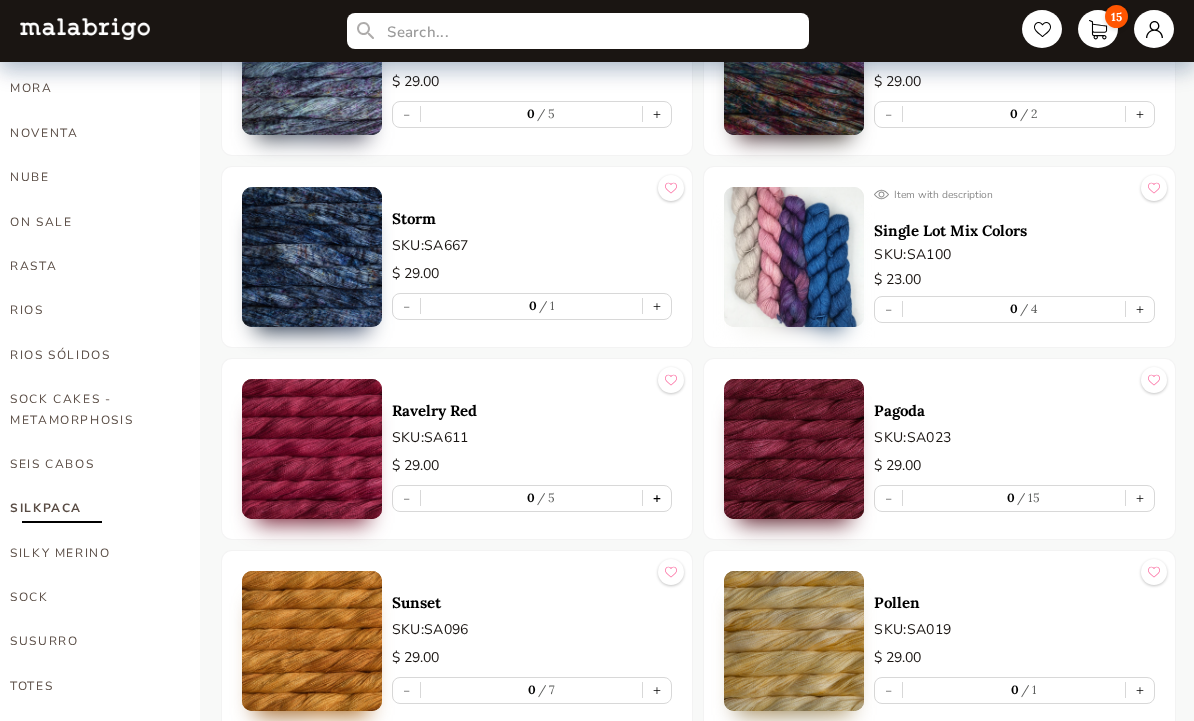 click on "+" at bounding box center [657, 499] 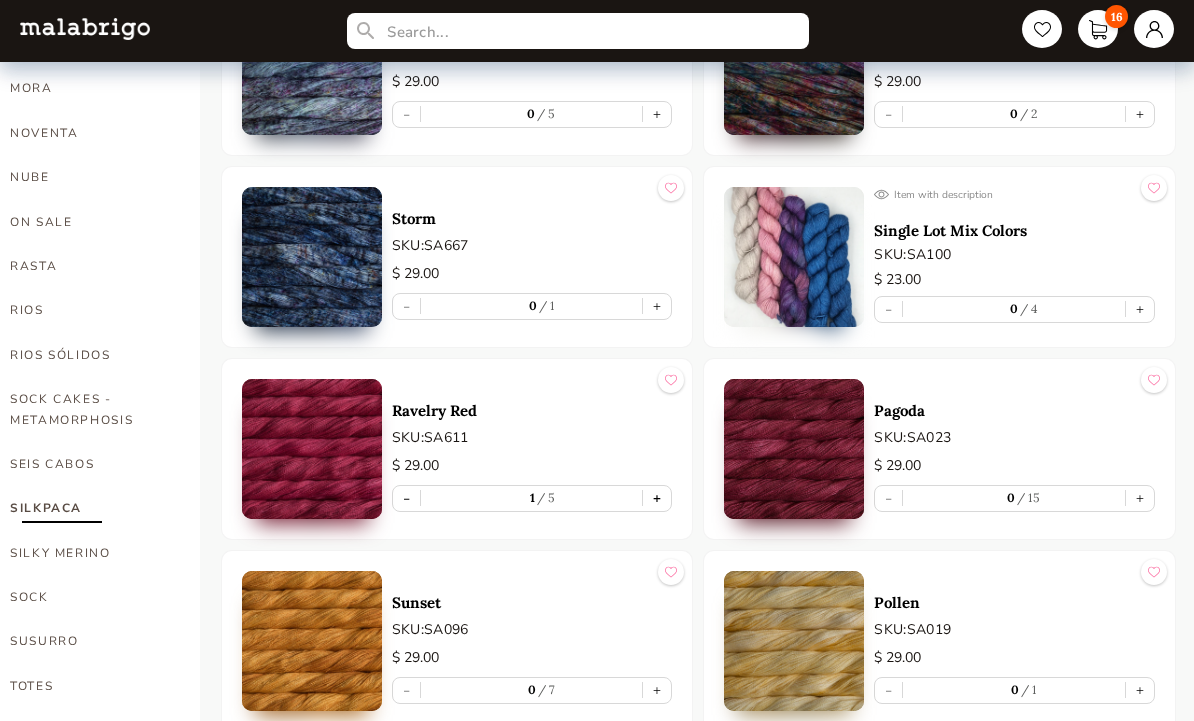 type on "1" 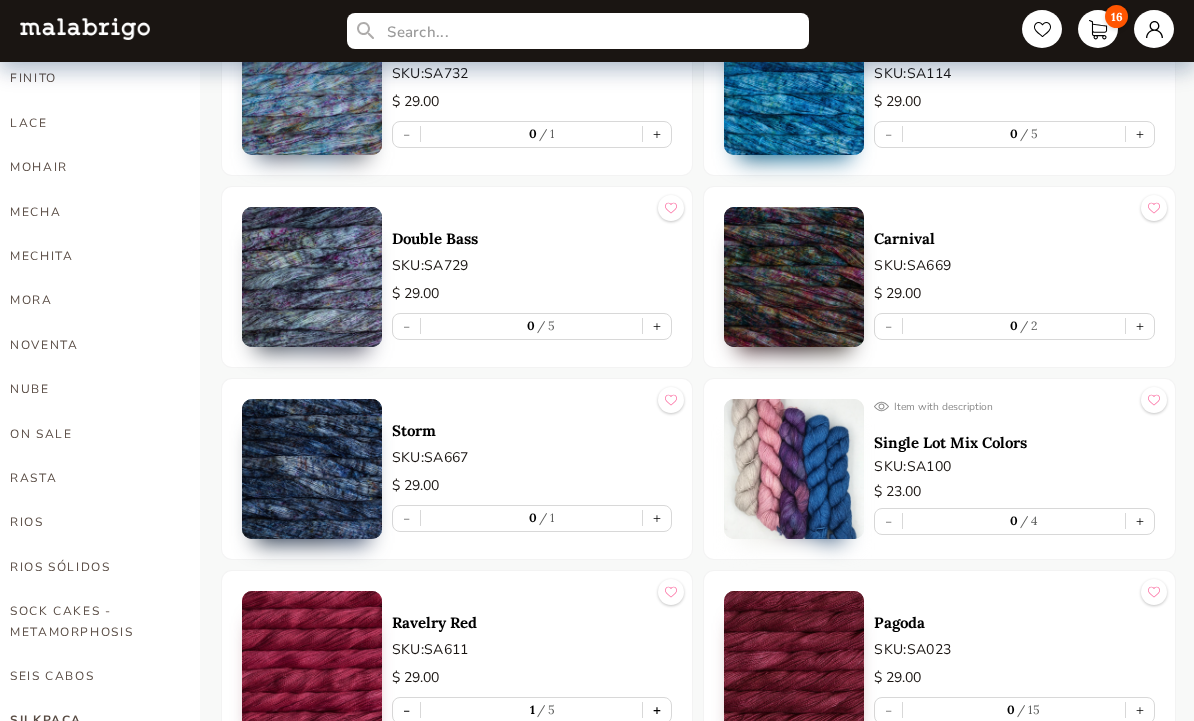 scroll, scrollTop: 847, scrollLeft: 0, axis: vertical 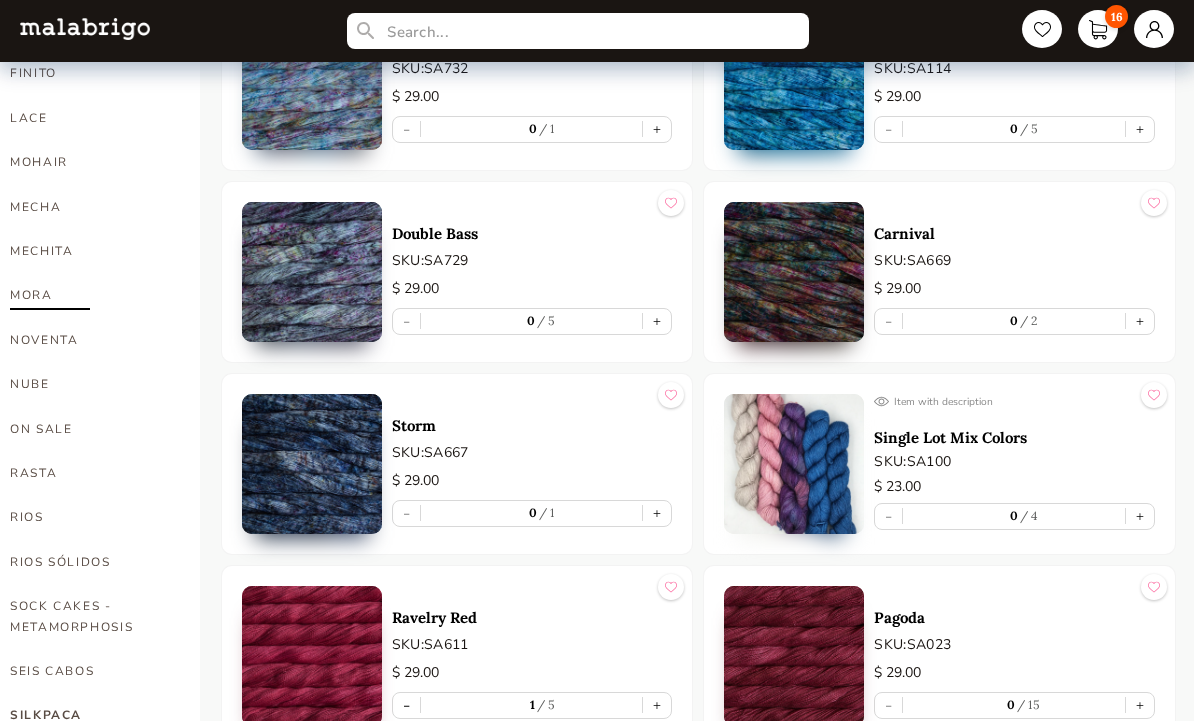 click on "MORA" at bounding box center (90, 295) 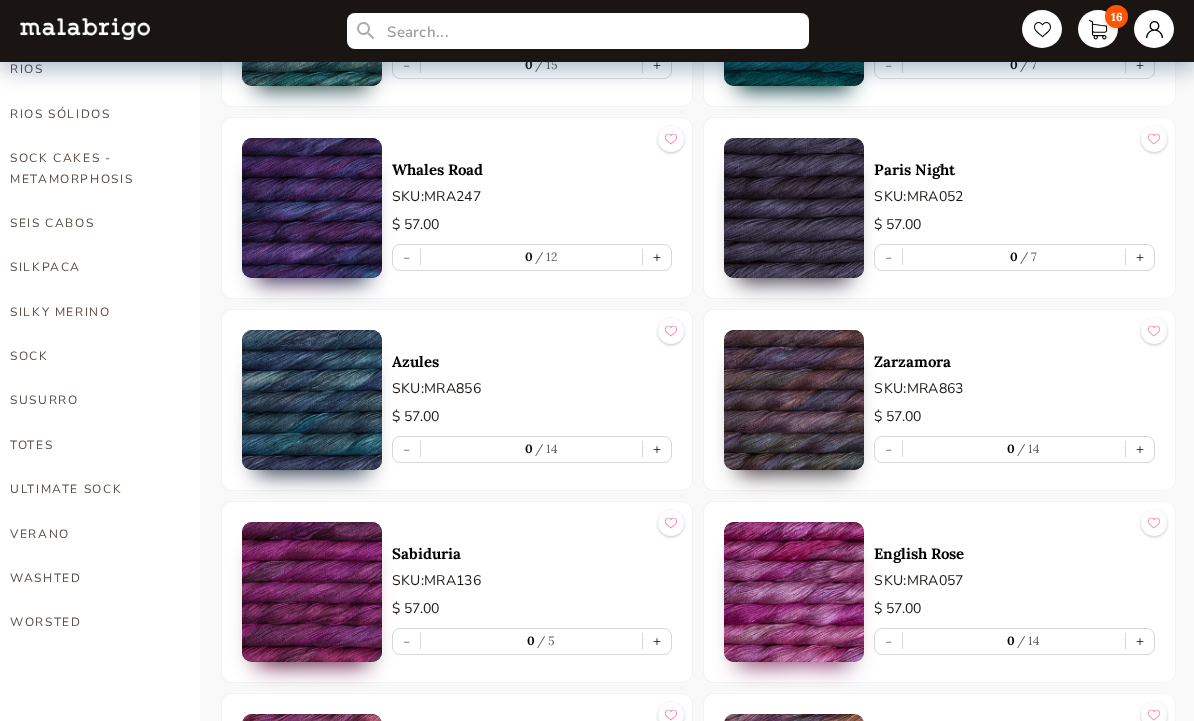 scroll, scrollTop: 1300, scrollLeft: 0, axis: vertical 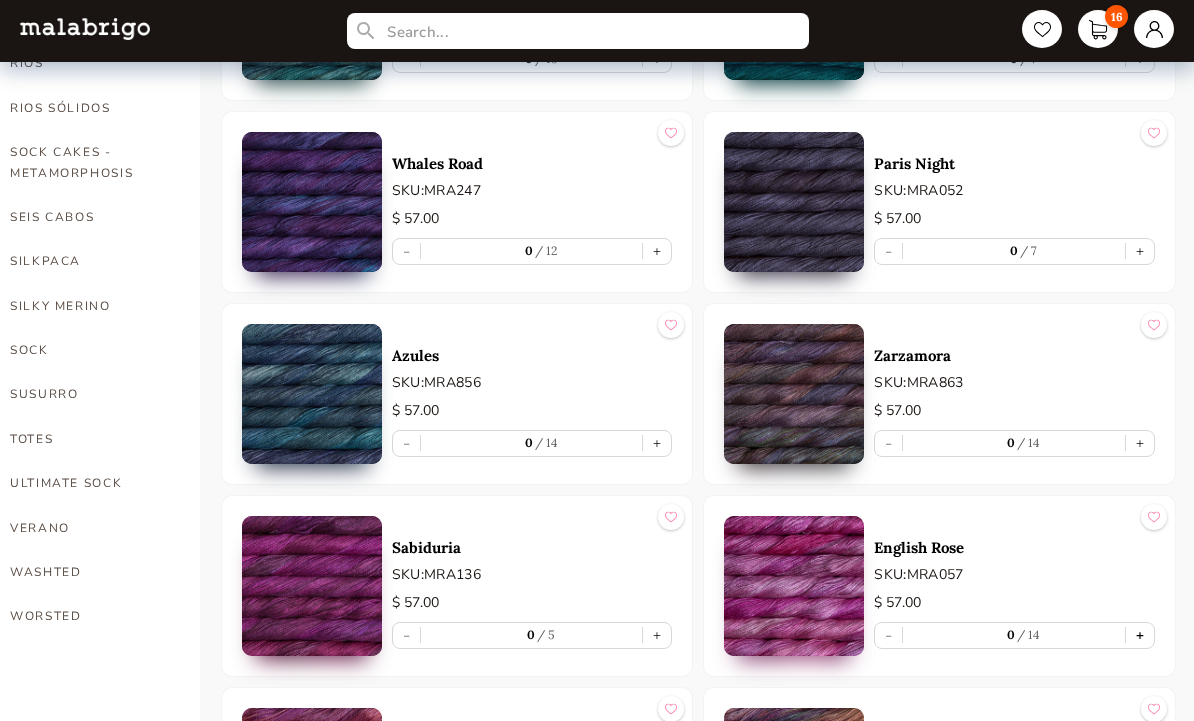 click on "+" at bounding box center (1140, 636) 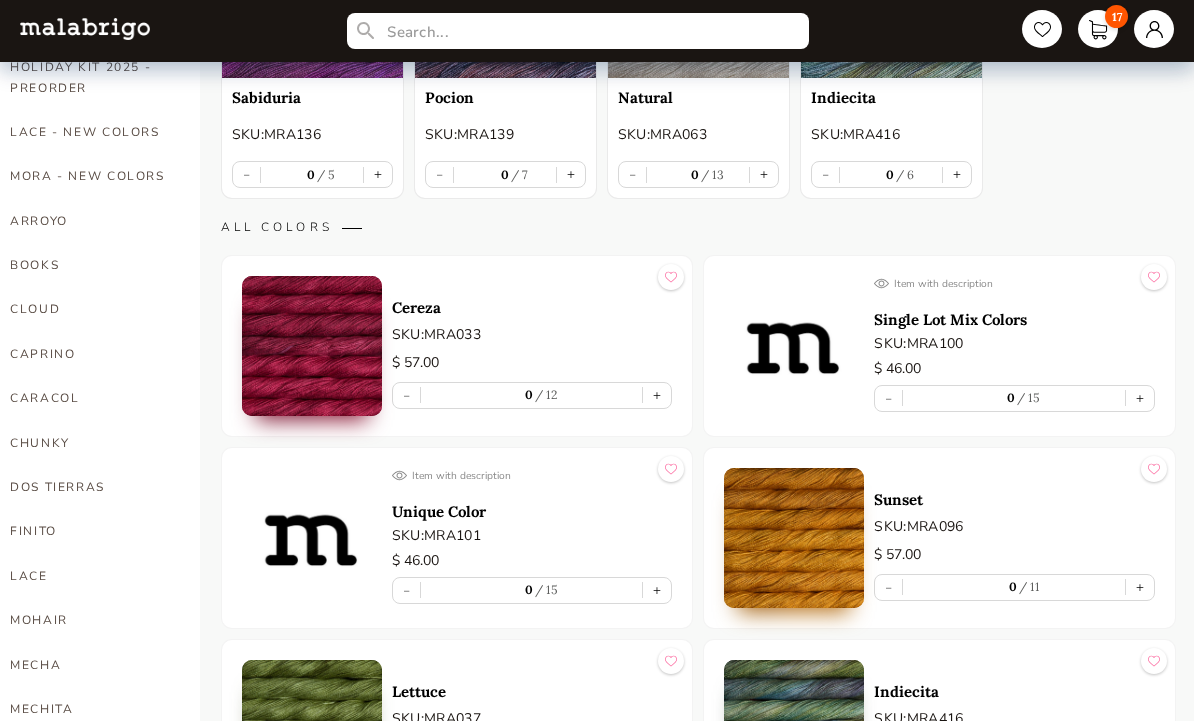 scroll, scrollTop: 389, scrollLeft: 0, axis: vertical 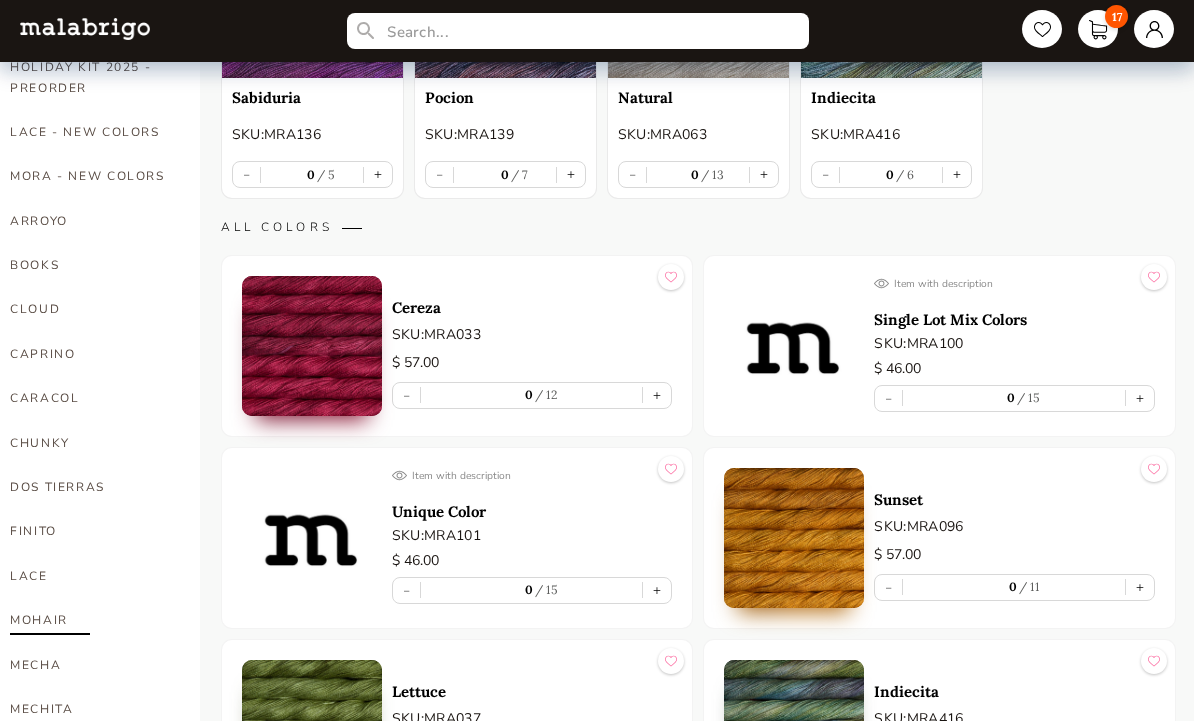 click on "MOHAIR" at bounding box center (90, 620) 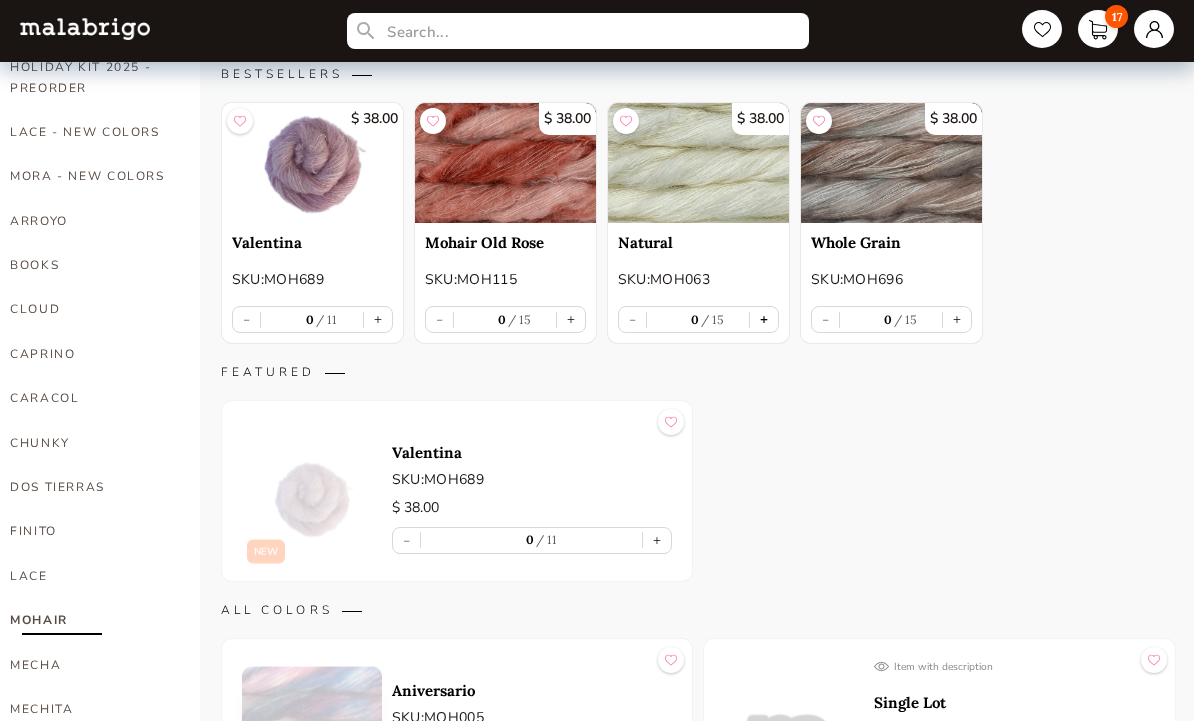 click on "+" at bounding box center (764, 319) 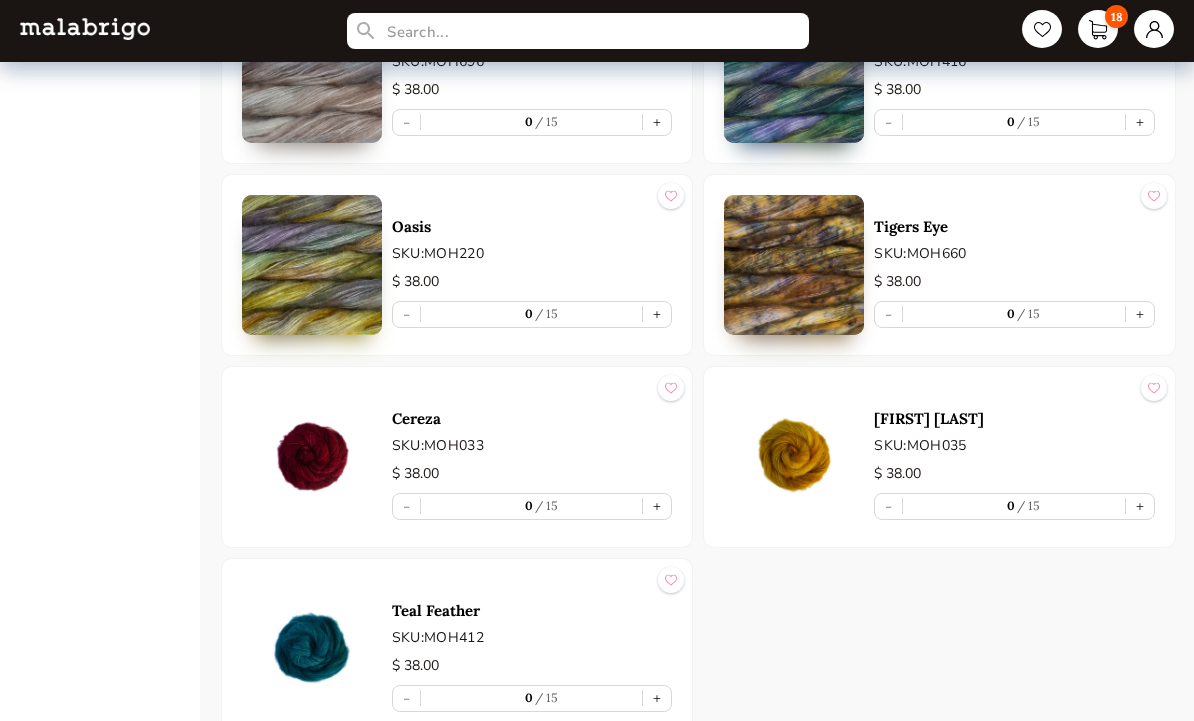 scroll, scrollTop: 2587, scrollLeft: 0, axis: vertical 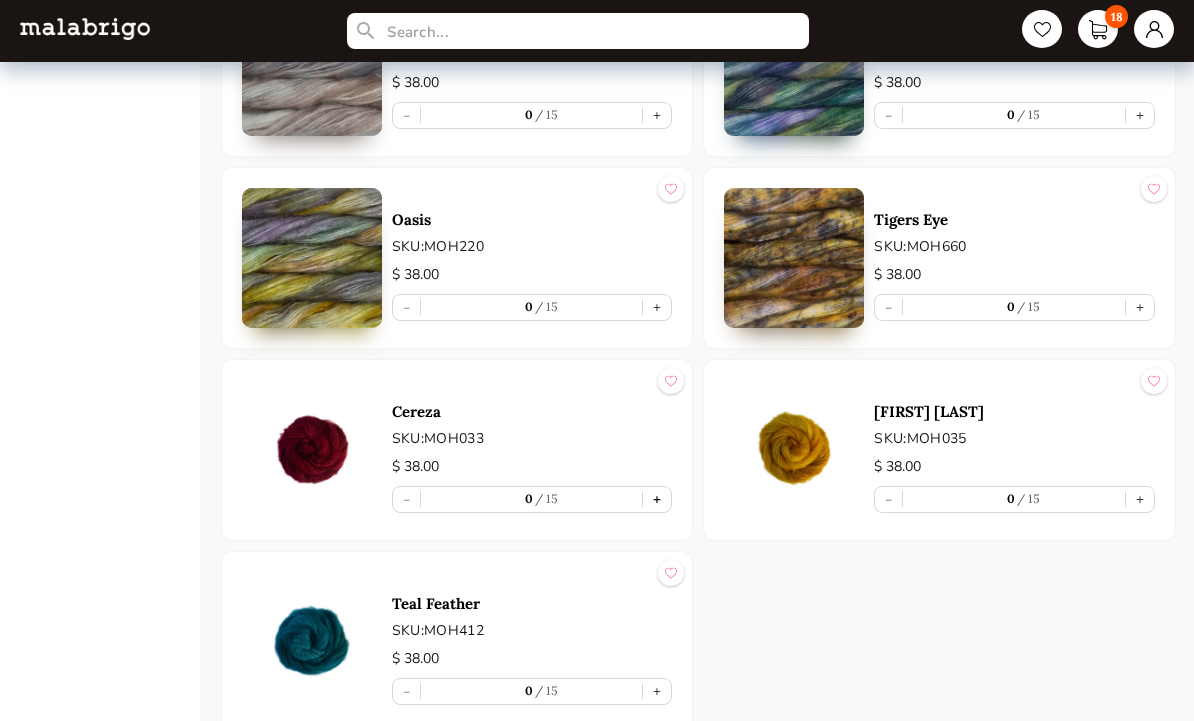 click on "+" at bounding box center (657, 500) 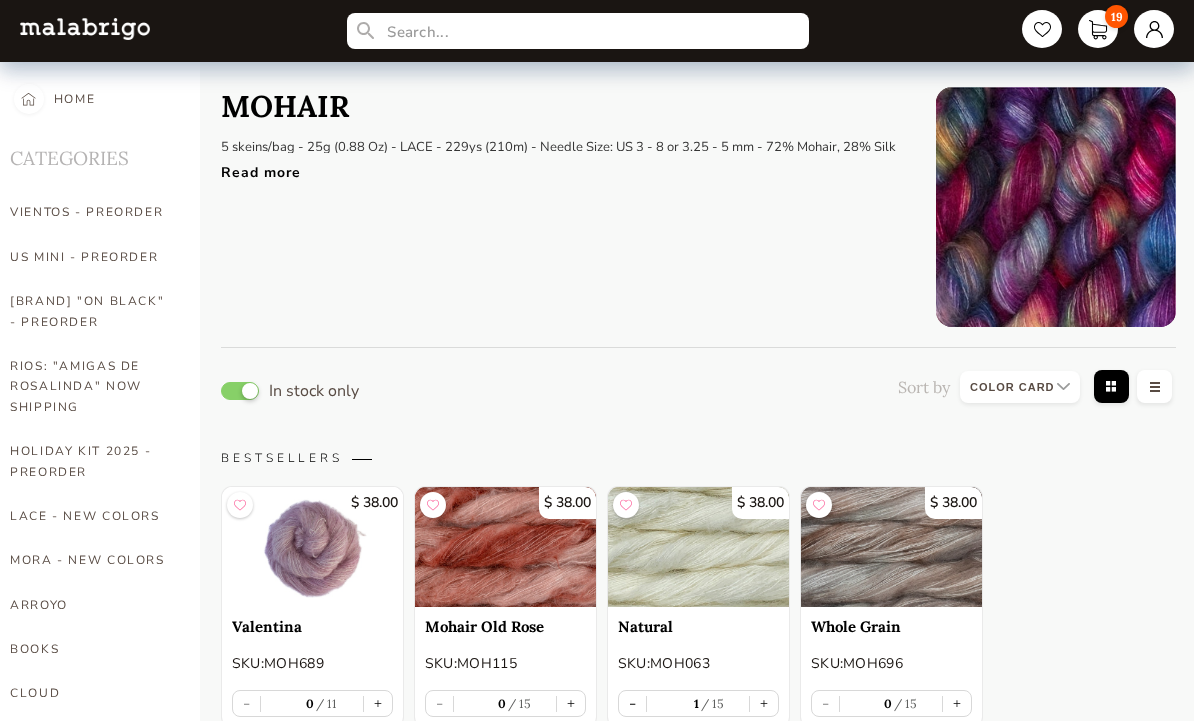 scroll, scrollTop: 0, scrollLeft: 0, axis: both 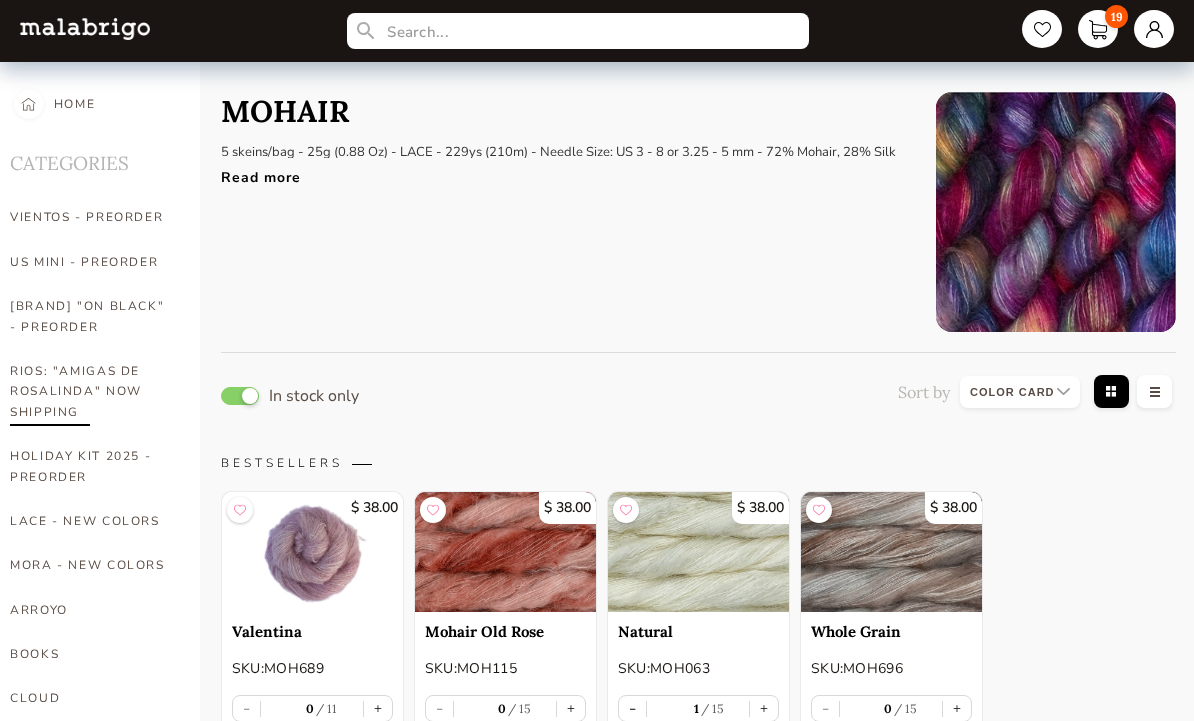 click on "RIOS: "AMIGAS DE ROSALINDA"  NOW SHIPPING" at bounding box center (90, 391) 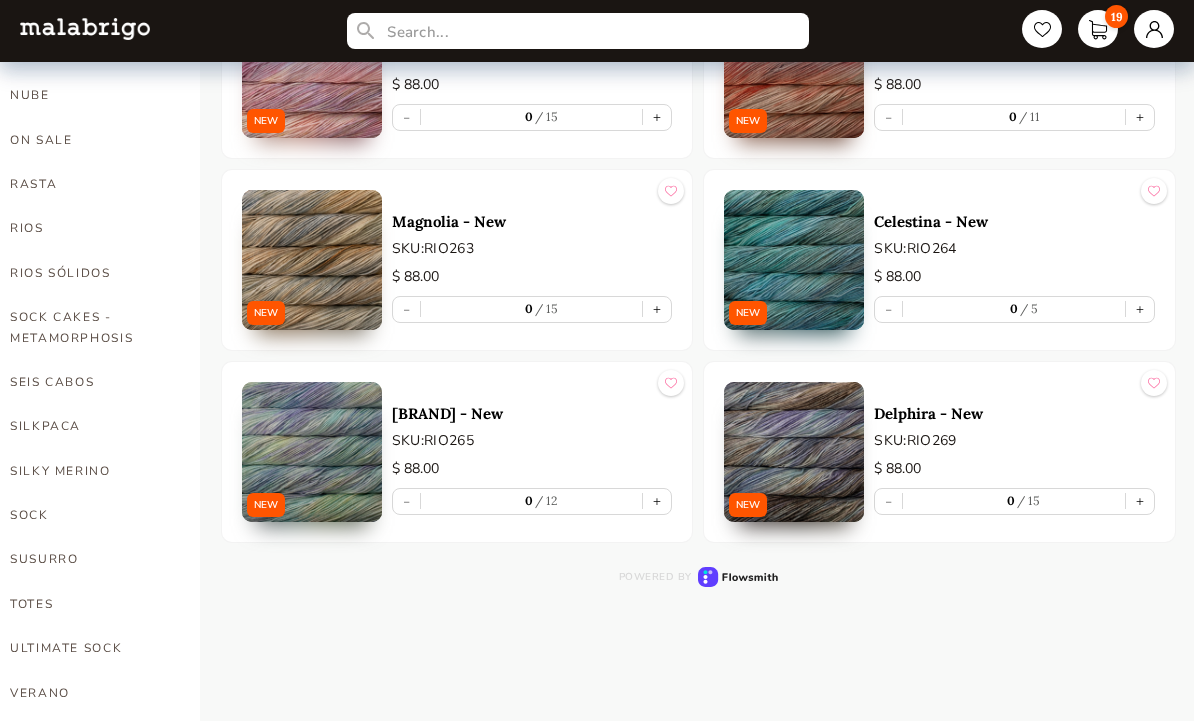 scroll, scrollTop: 1137, scrollLeft: 0, axis: vertical 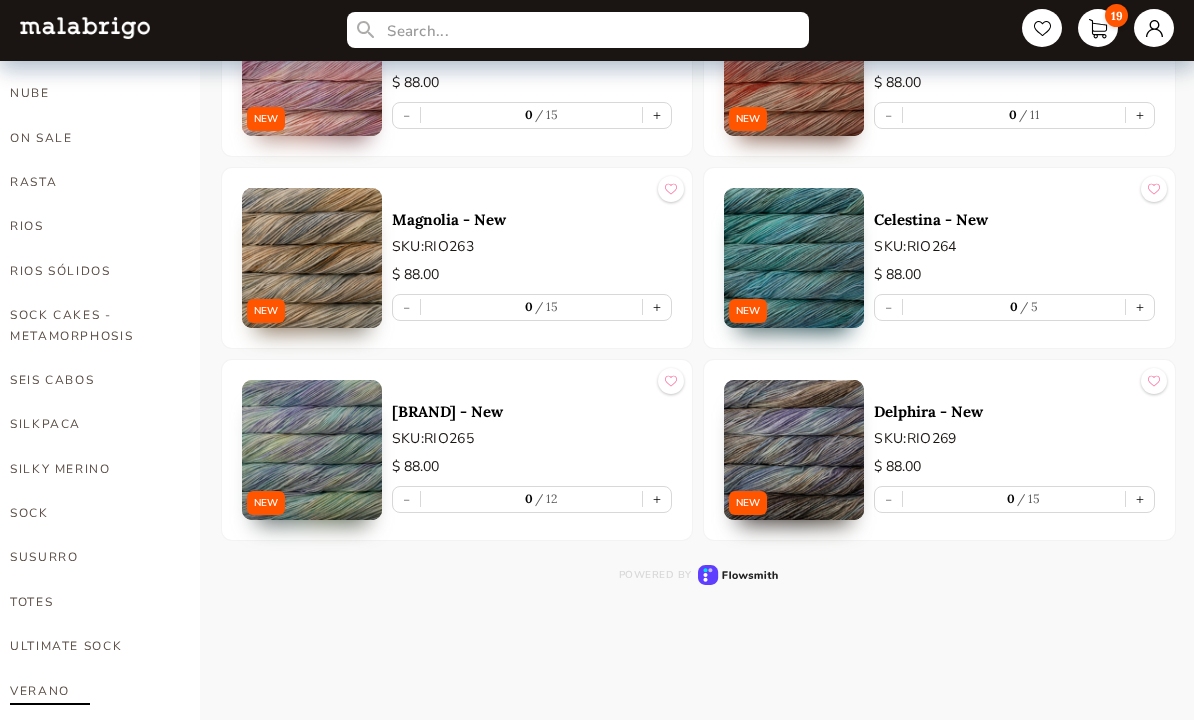 click on "VERANO" at bounding box center [90, 692] 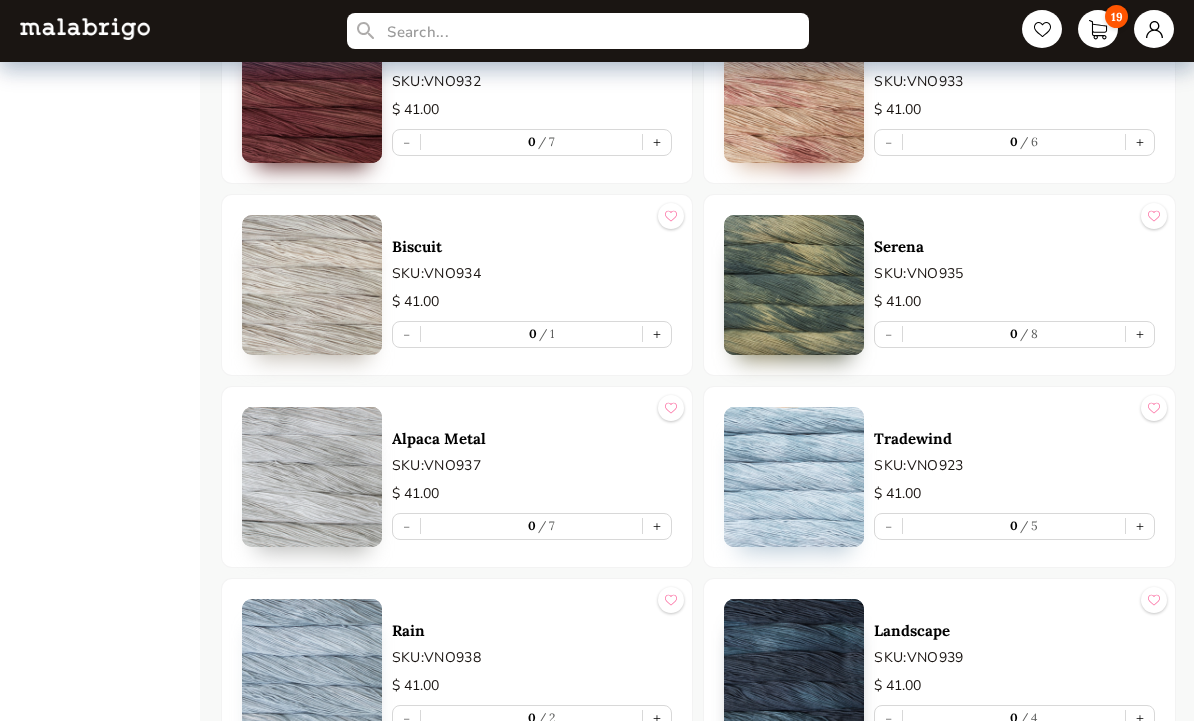scroll, scrollTop: 2754, scrollLeft: 0, axis: vertical 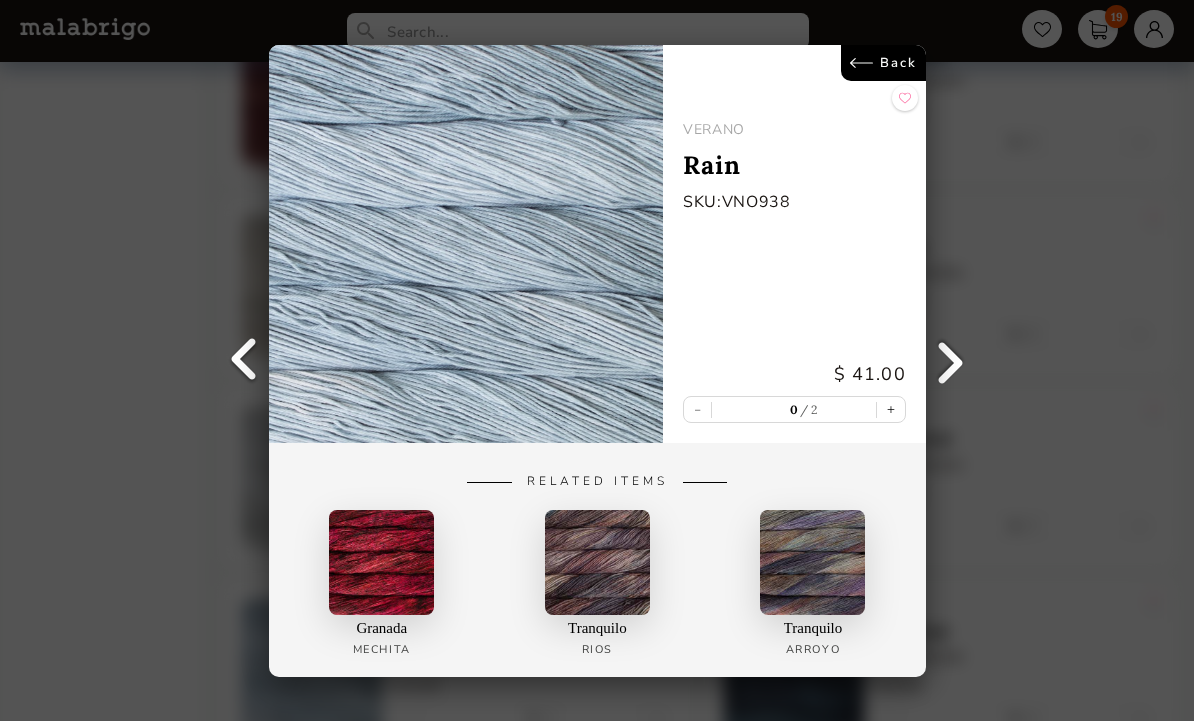 click on "Back" at bounding box center (882, 63) 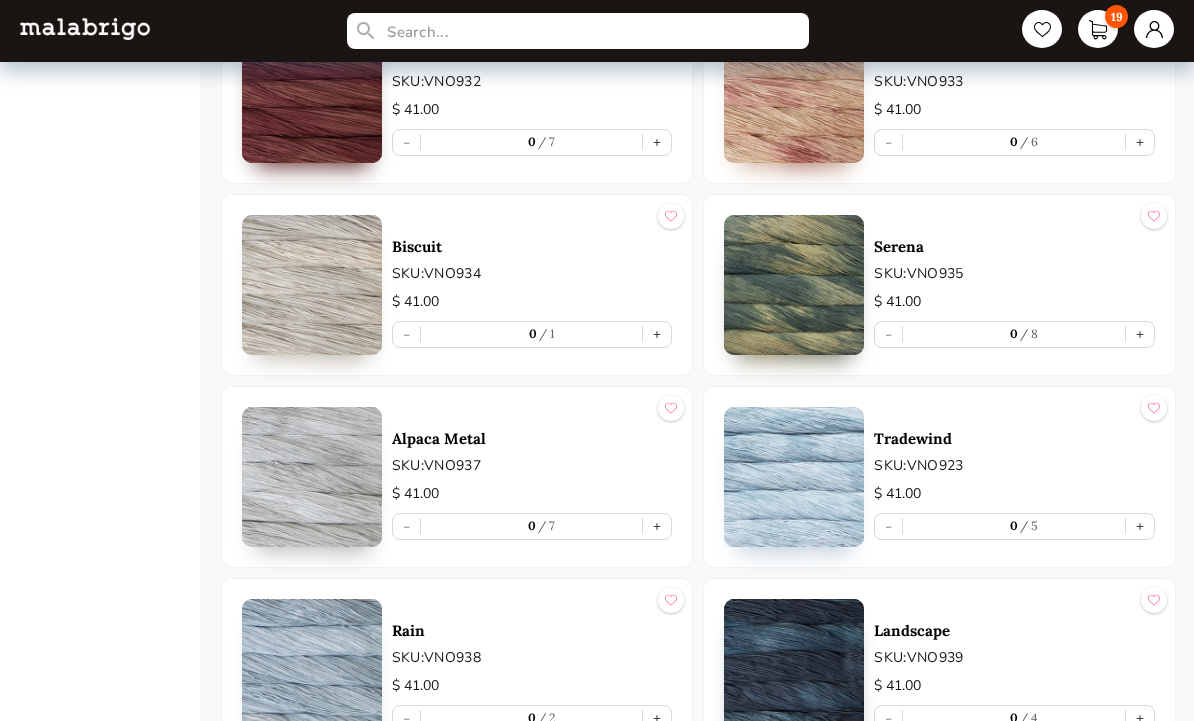 click at bounding box center [794, 477] 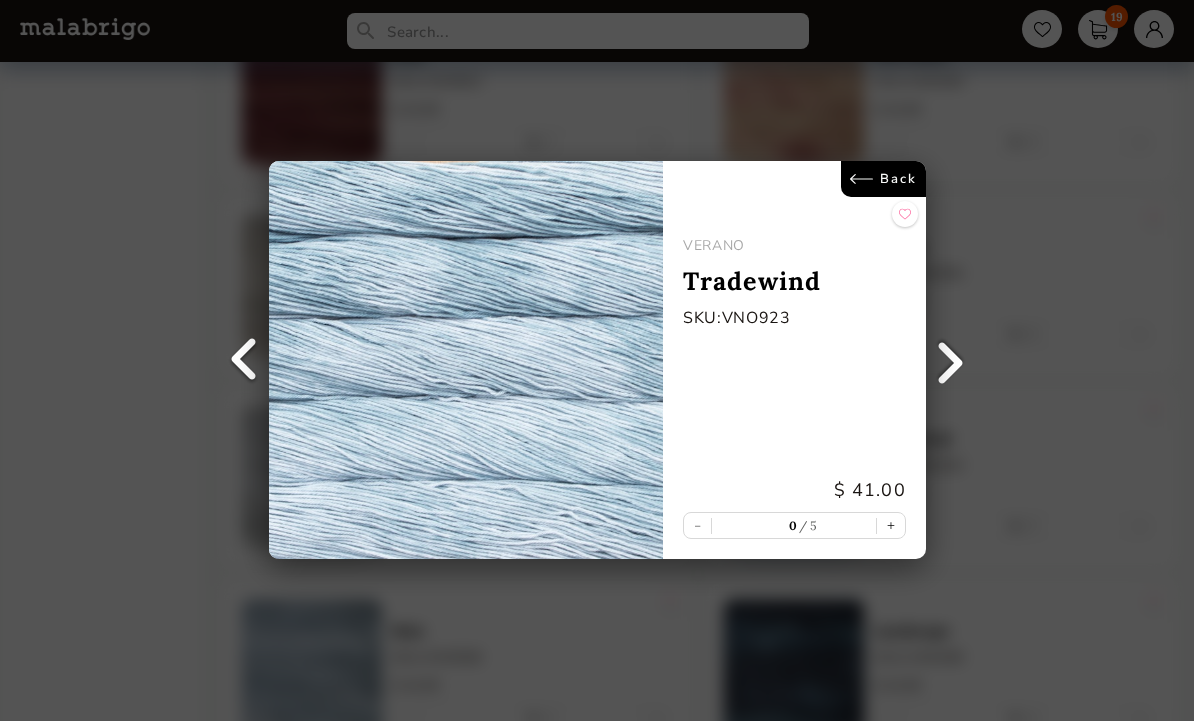 click on "Back" at bounding box center (882, 179) 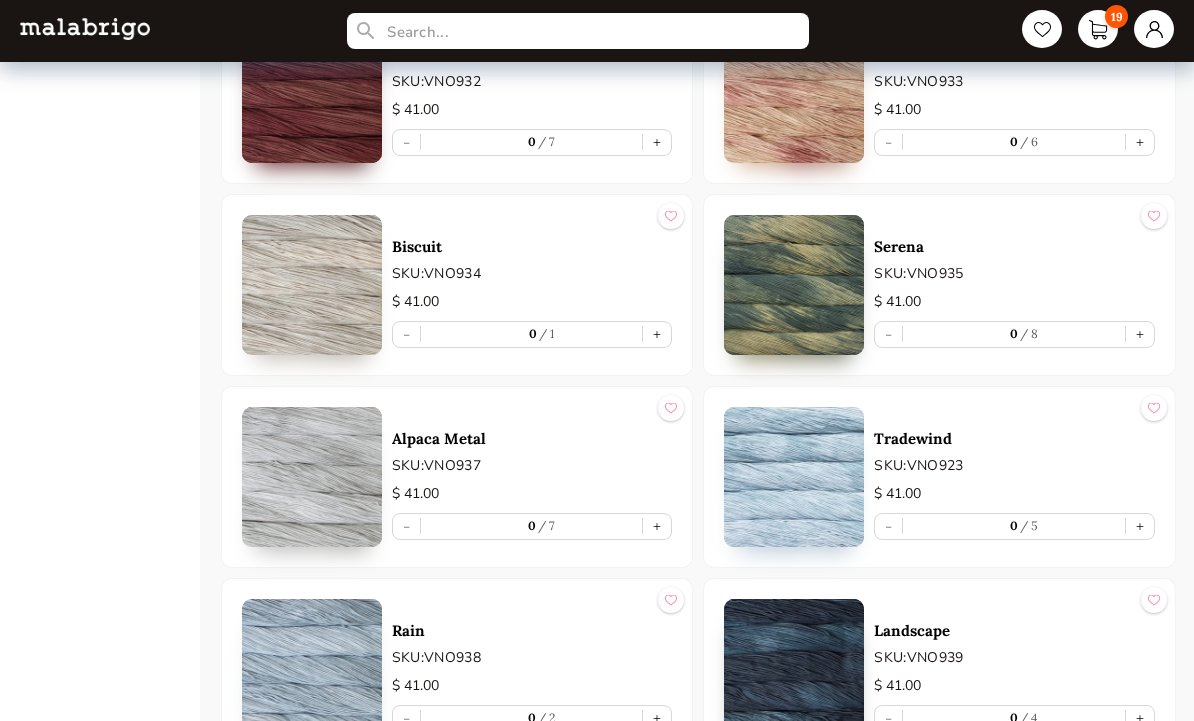 click at bounding box center [312, 669] 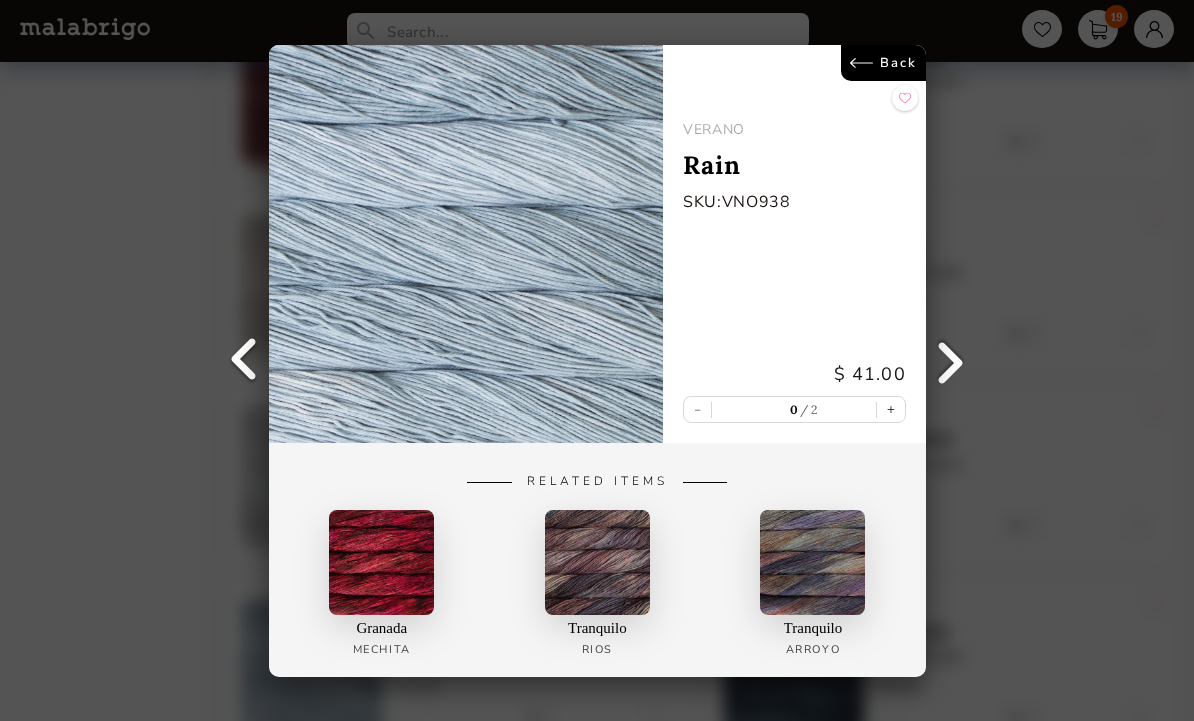 click on "Back" at bounding box center (882, 63) 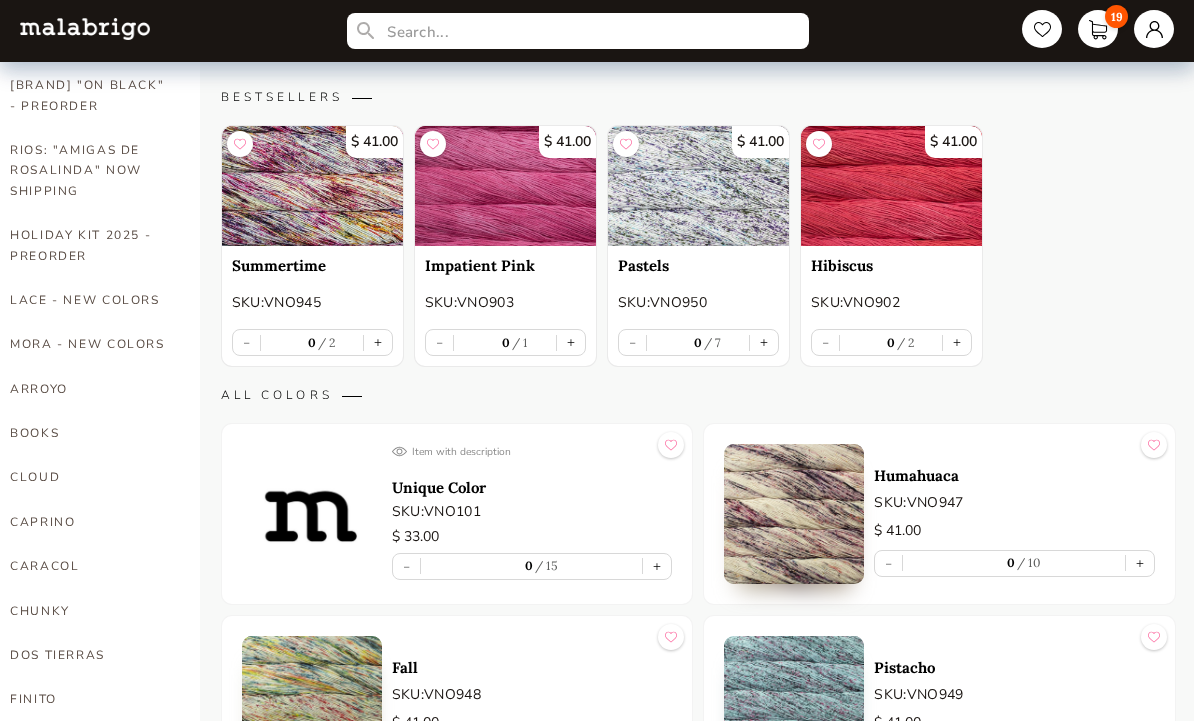 scroll, scrollTop: 219, scrollLeft: 0, axis: vertical 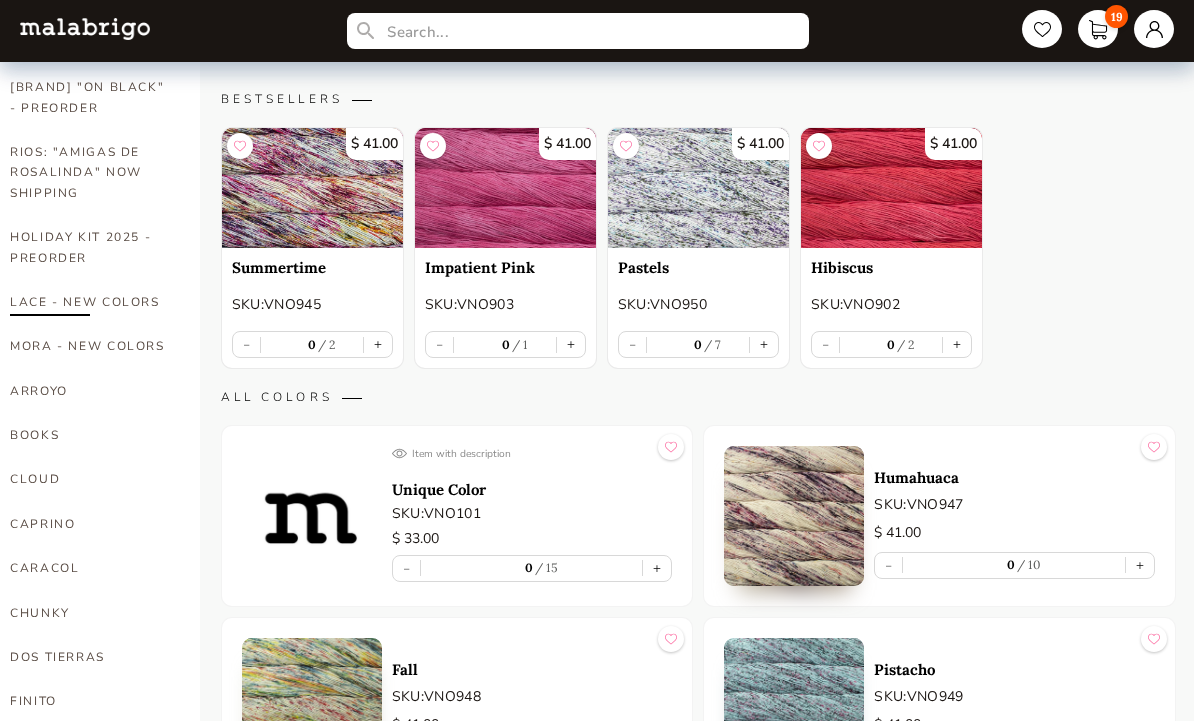click on "LACE - NEW COLORS" at bounding box center [90, 302] 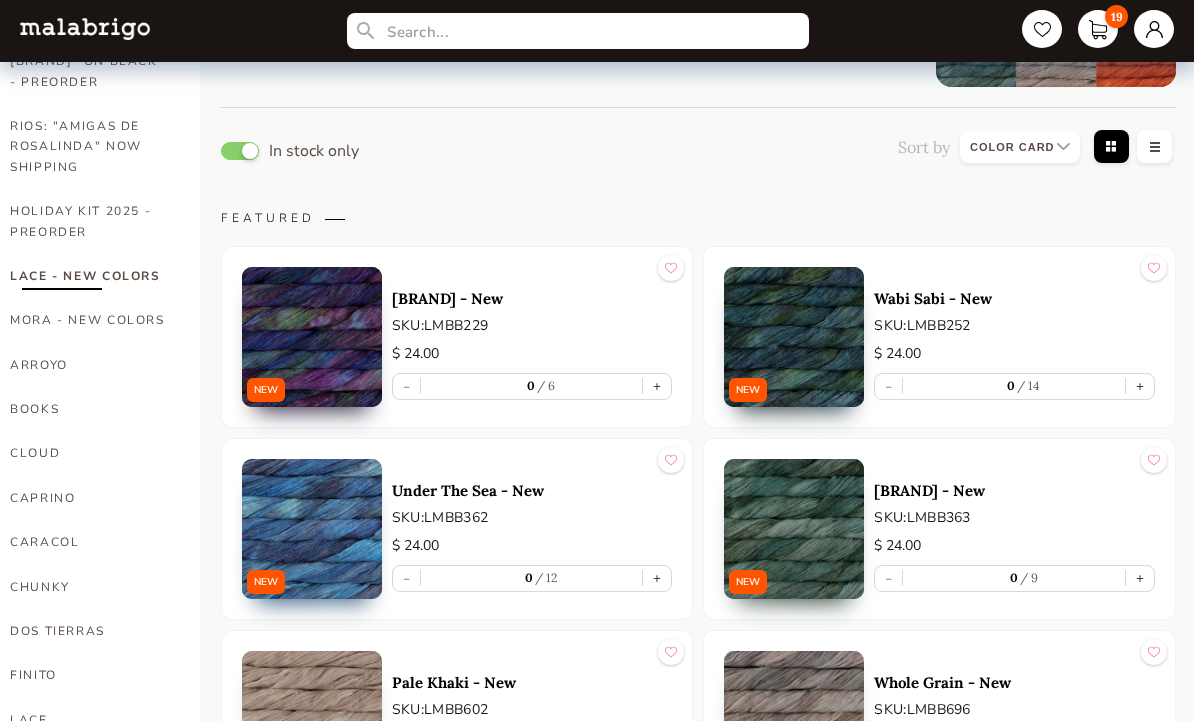 scroll, scrollTop: 153, scrollLeft: 0, axis: vertical 